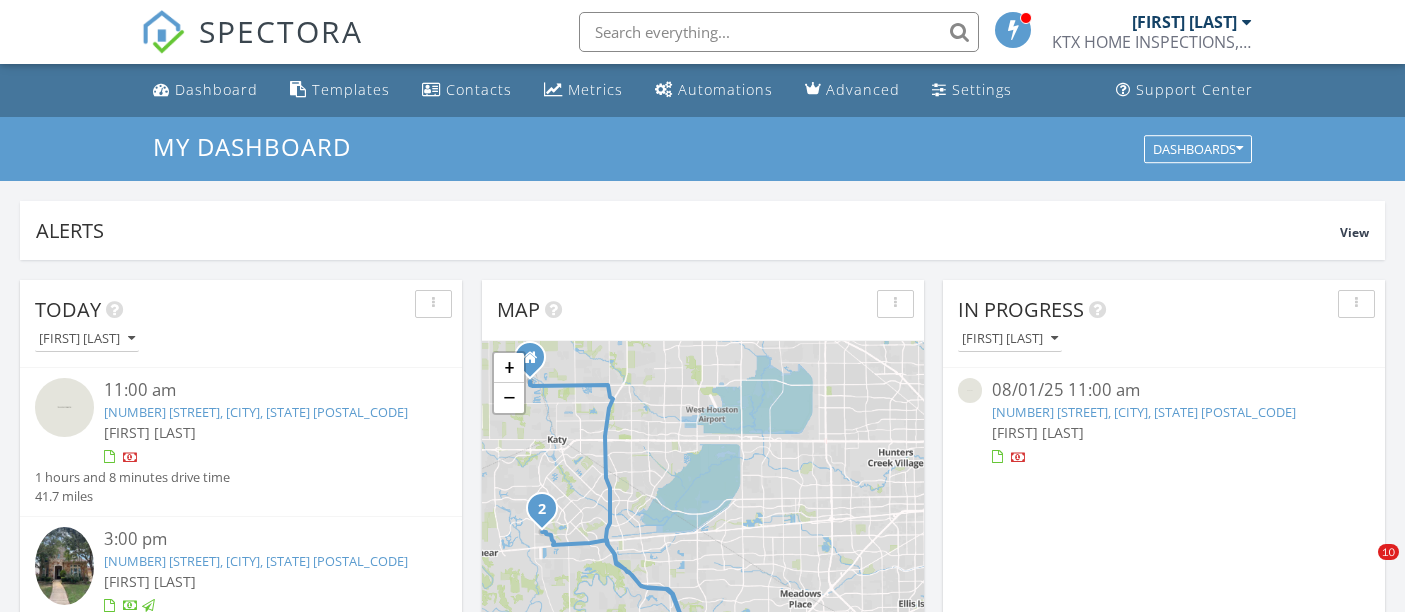scroll, scrollTop: 1111, scrollLeft: 0, axis: vertical 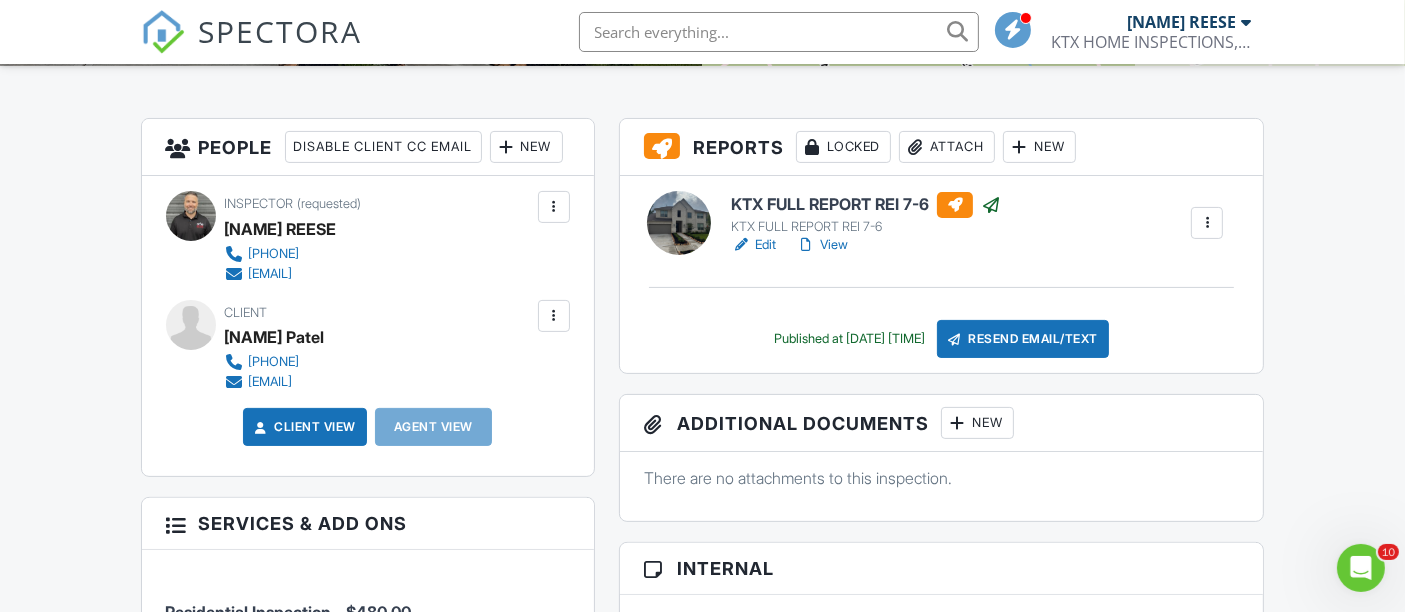 click at bounding box center (554, 316) 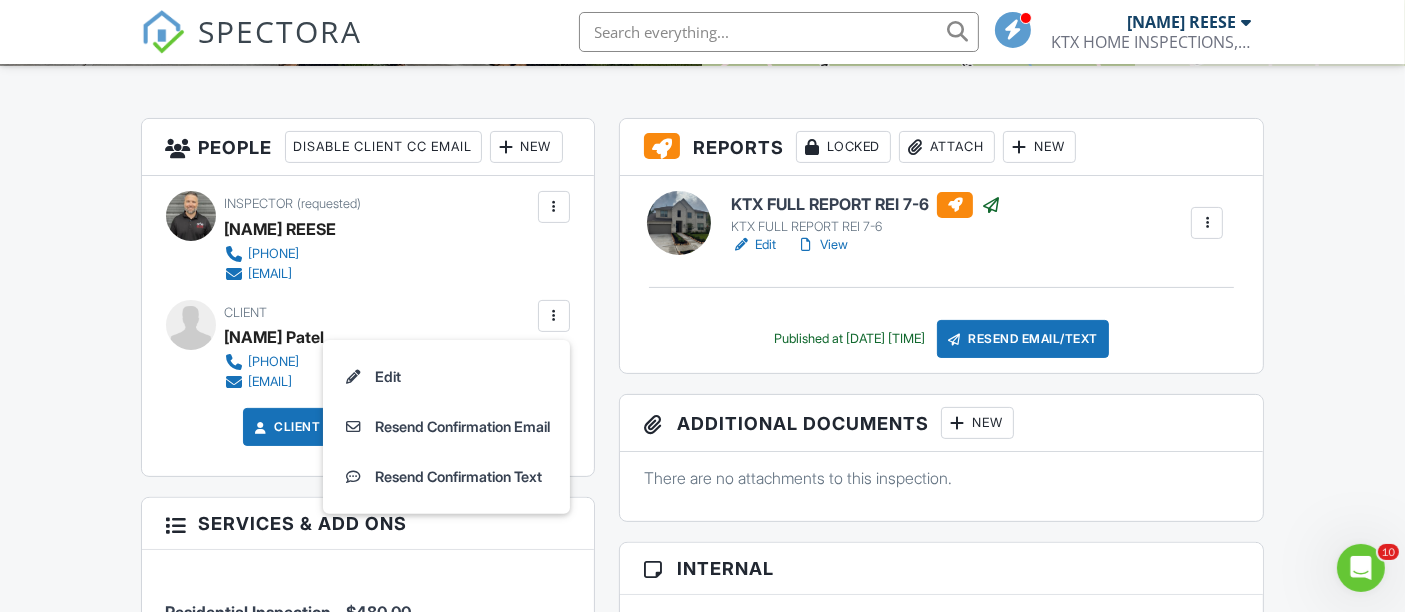 click on "Dashboard
Templates
Contacts
Metrics
Automations
Advanced
Settings
Support Center
Inspection Details
Client View
More
Property Details
Reschedule
Reorder / Copy
Share
Cancel
Delete
Print Order
Convert to V9
Enable Pass on CC Fees
View Change Log
08/01/2025 11:00 am
- 1:30 pm
1412 Timber Shrs Dr
Missouri City, TX 77459
Built
2024
3793
sq. ft.
slab
Lot Size
8608
sq.ft.
+ −  Leaflet   |   © MapTiler   © OpenStreetMap contributors
All emails and texts are disabled for this inspection!
Turn on emails and texts
Turn on and Requeue Notifications
Reports
Locked
Attach
New
KTX FULL REPORT REI 7-6
Edit" at bounding box center (702, 1053) 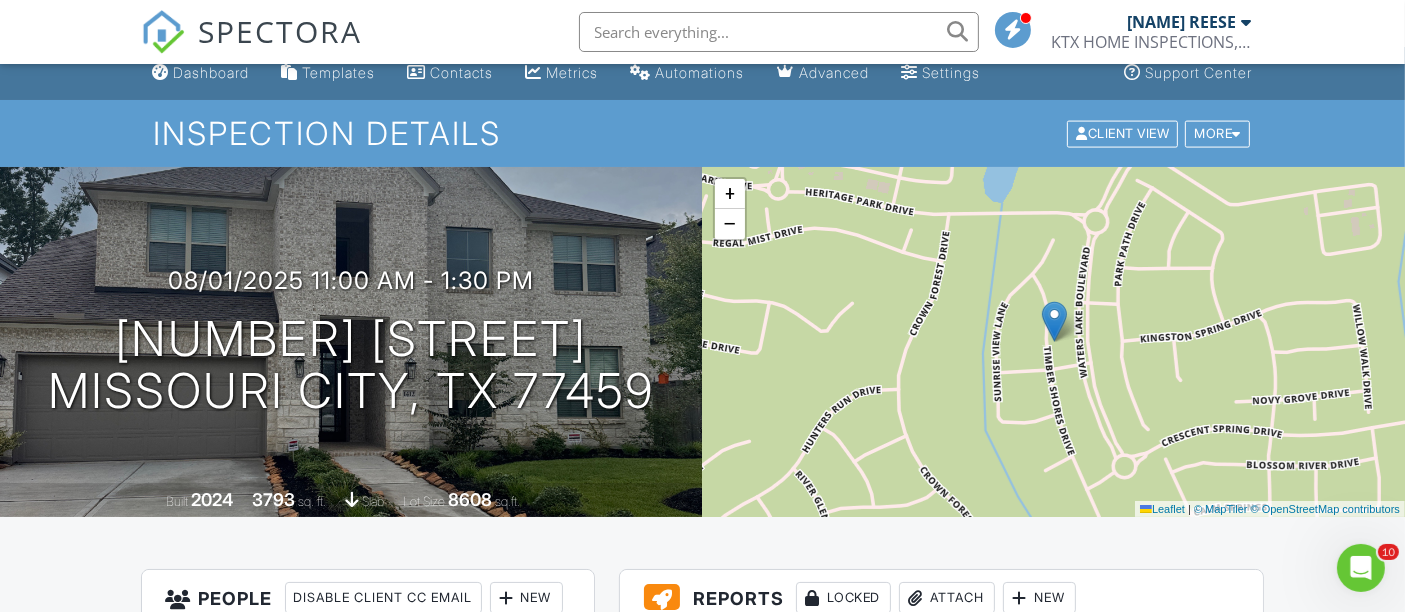 scroll, scrollTop: 0, scrollLeft: 0, axis: both 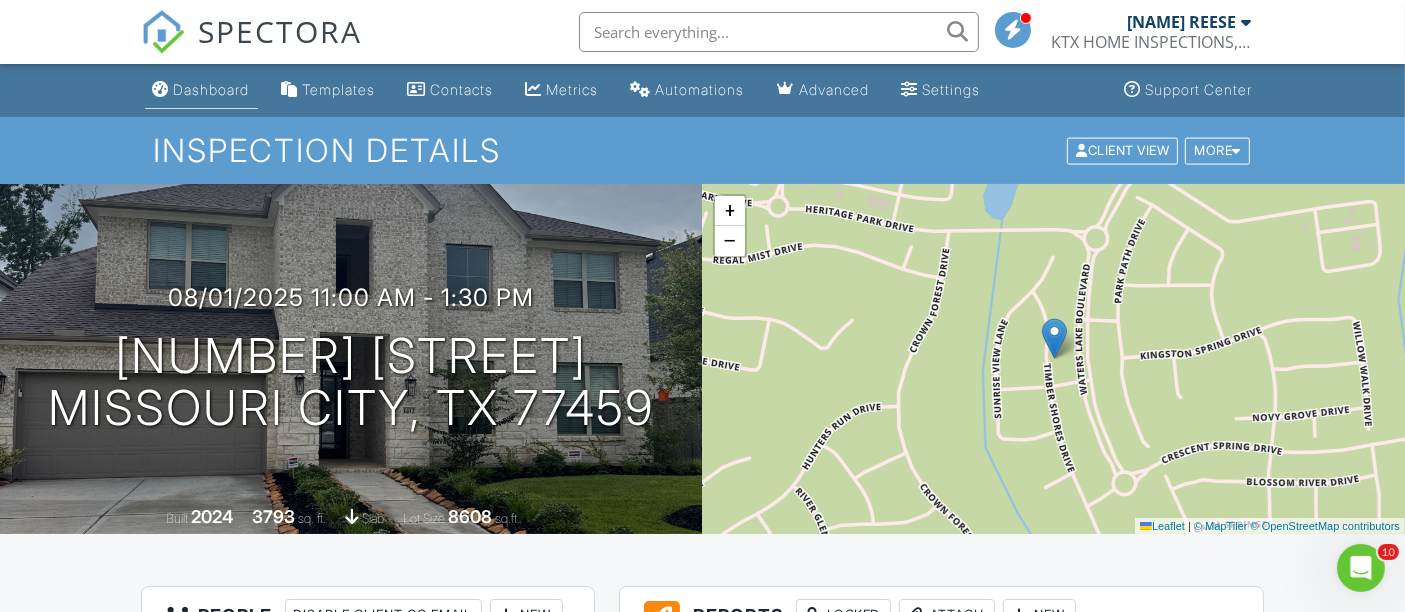click on "Dashboard" at bounding box center [212, 89] 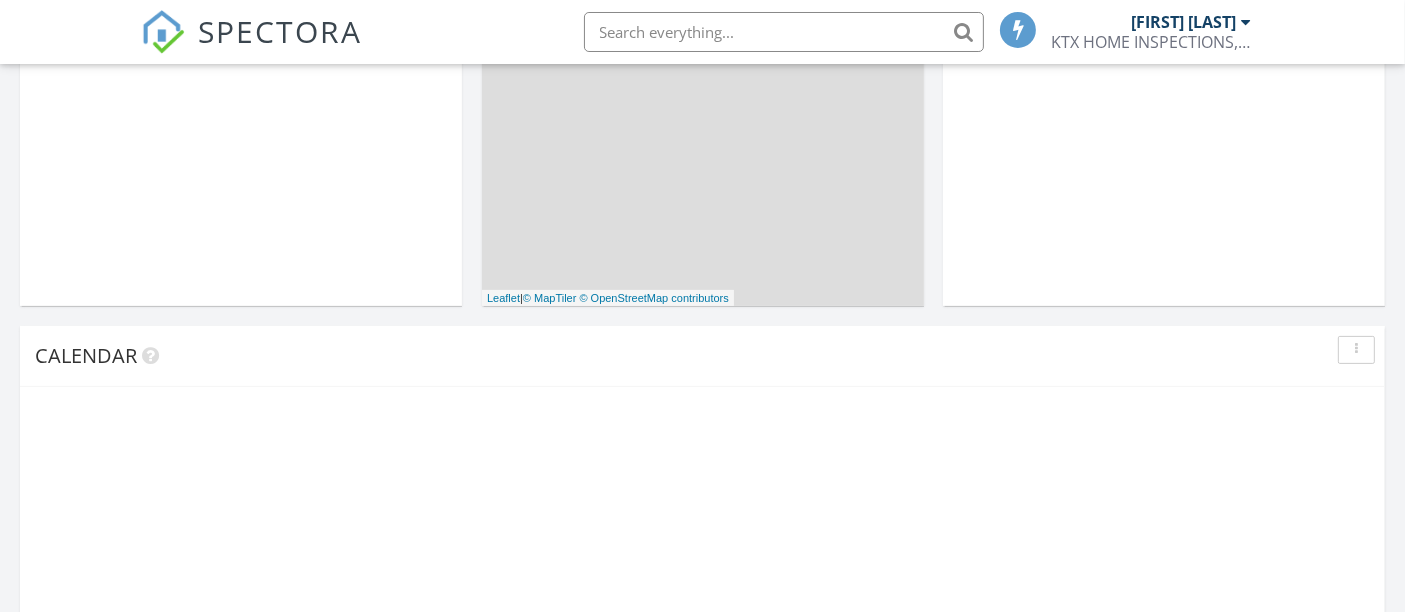 scroll, scrollTop: 1408, scrollLeft: 0, axis: vertical 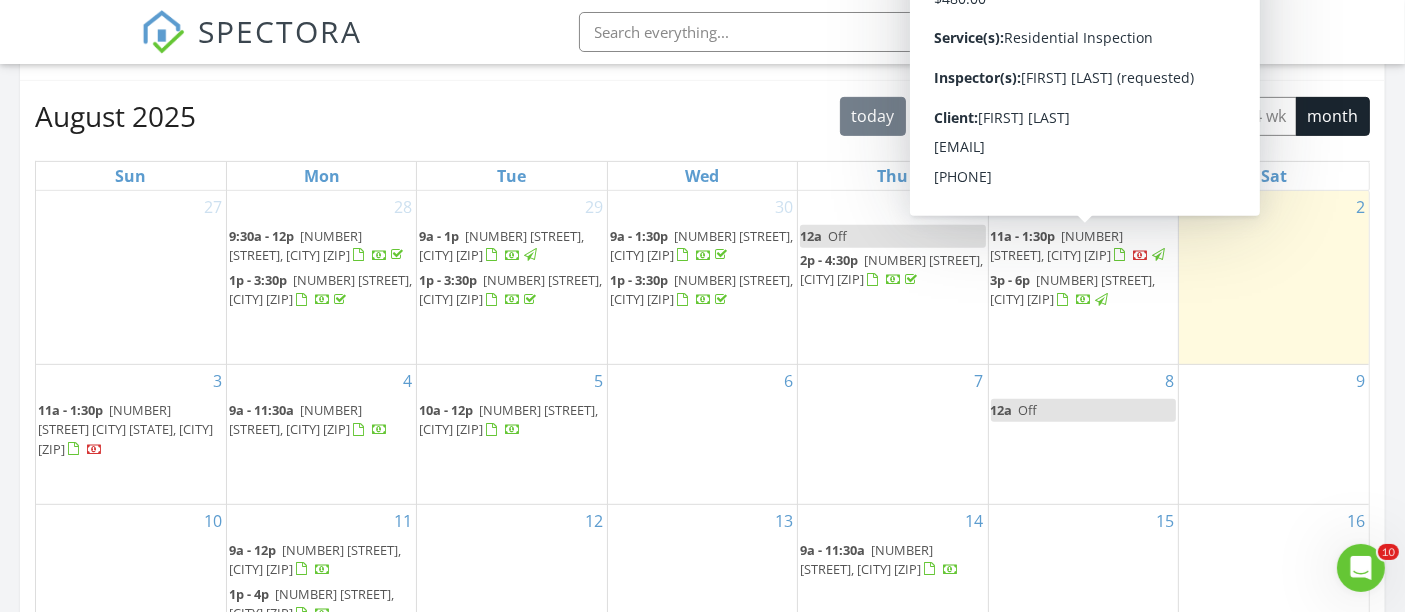 click on "[NUMBER] [STREET], [CITY] [ZIP]" at bounding box center (1057, 245) 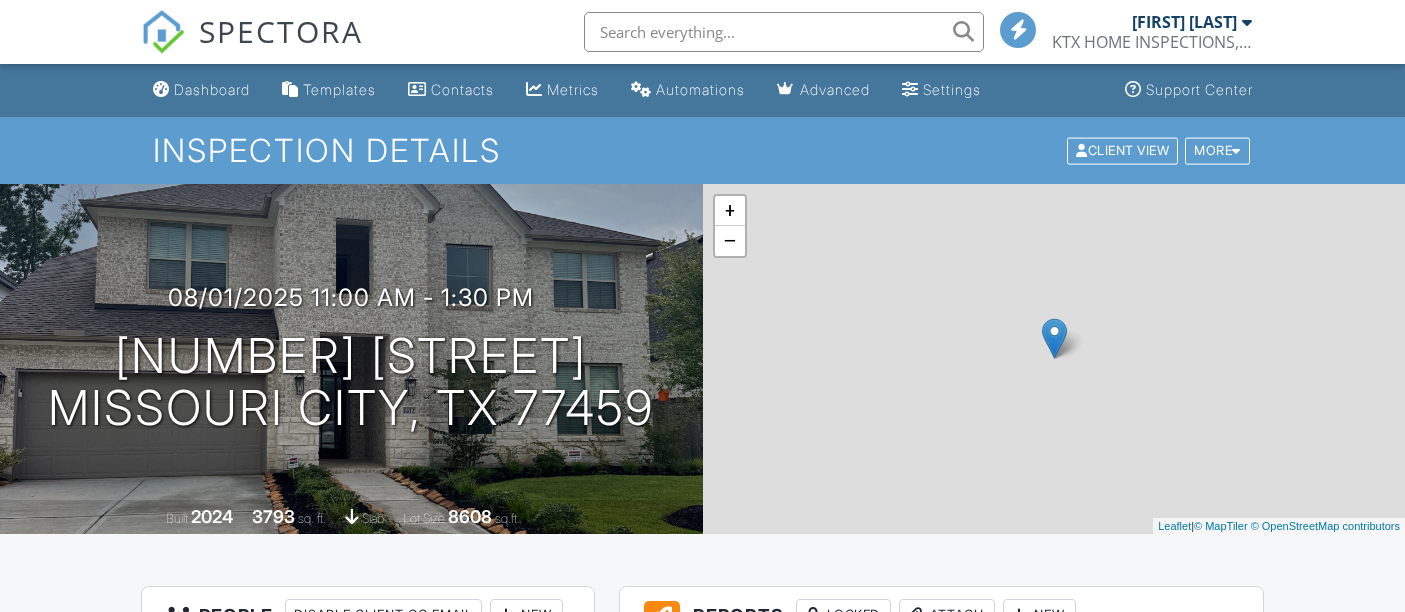 scroll, scrollTop: 555, scrollLeft: 0, axis: vertical 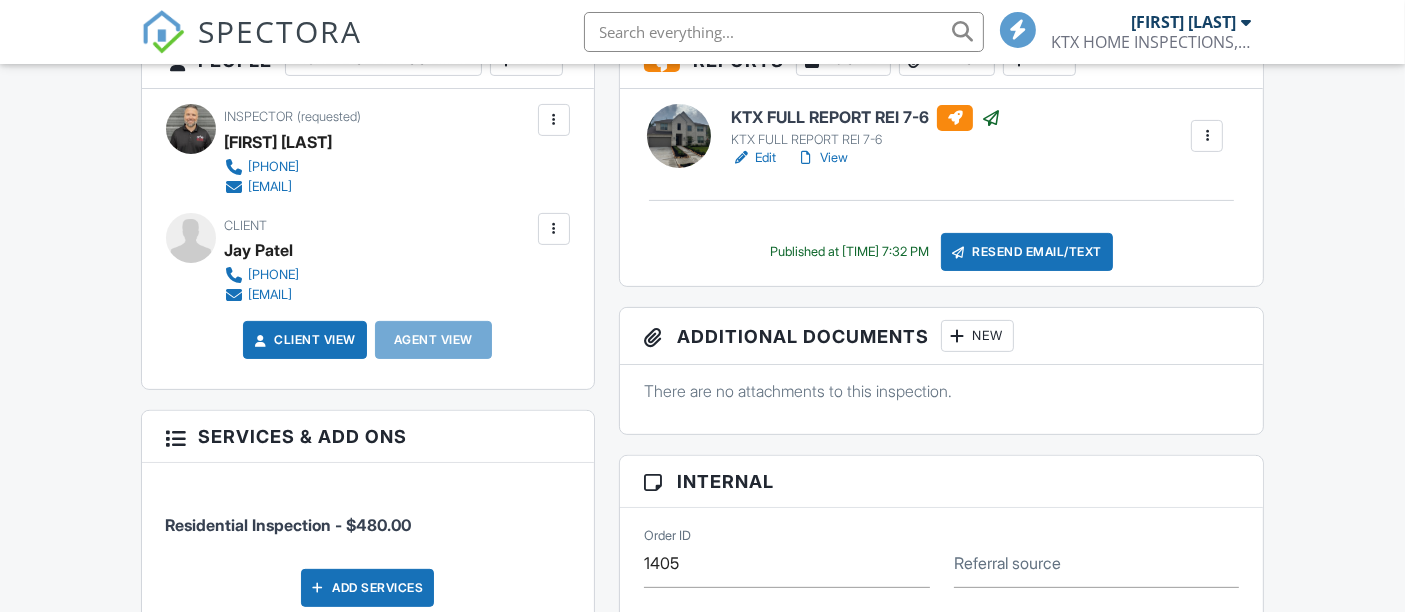 click at bounding box center (554, 229) 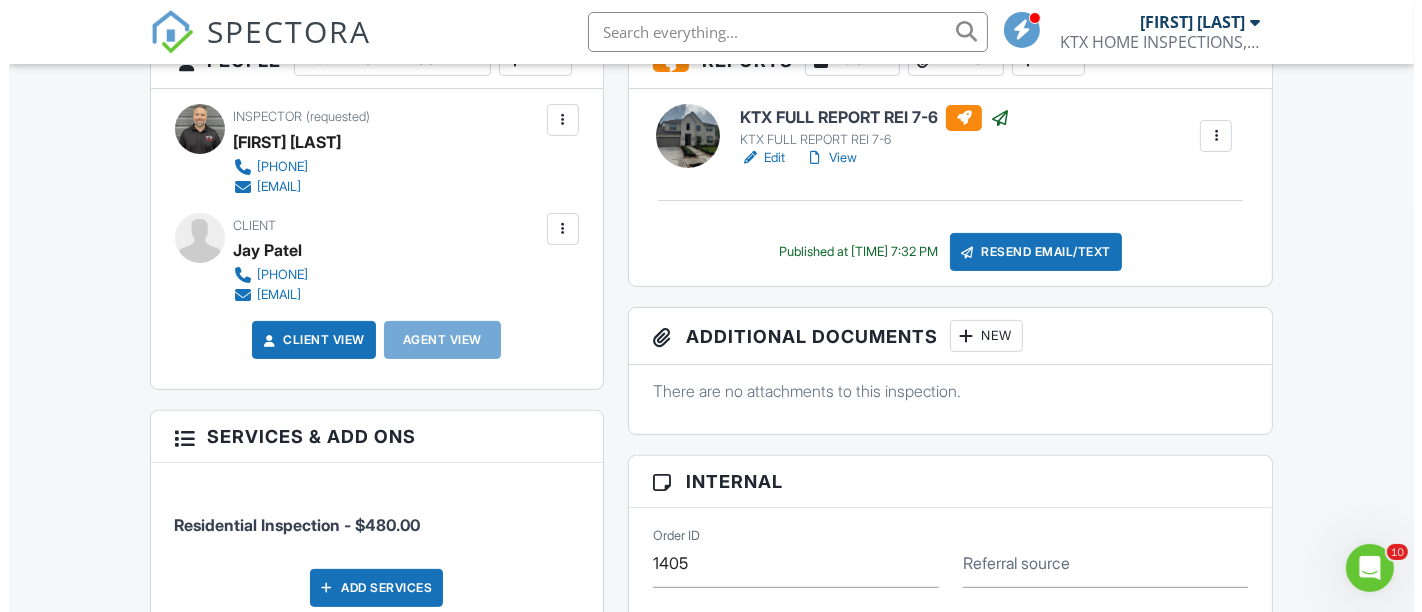 scroll, scrollTop: 0, scrollLeft: 0, axis: both 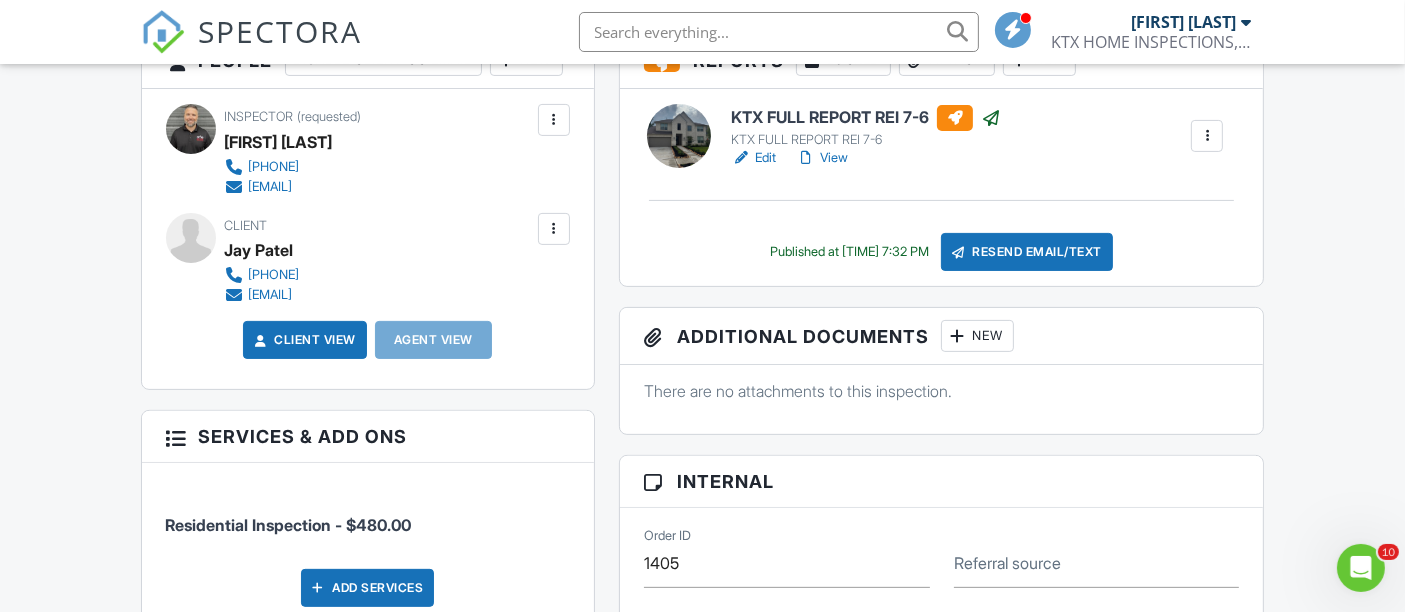 click at bounding box center [554, 229] 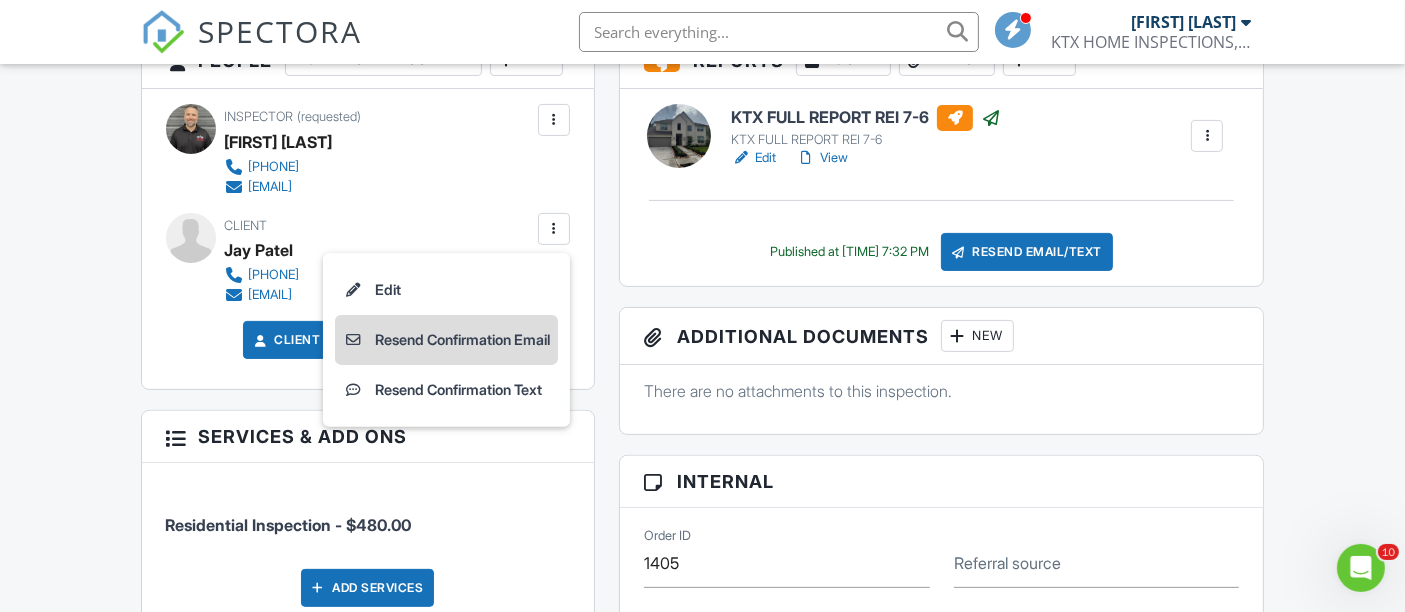 click on "Resend Confirmation Email" at bounding box center [446, 340] 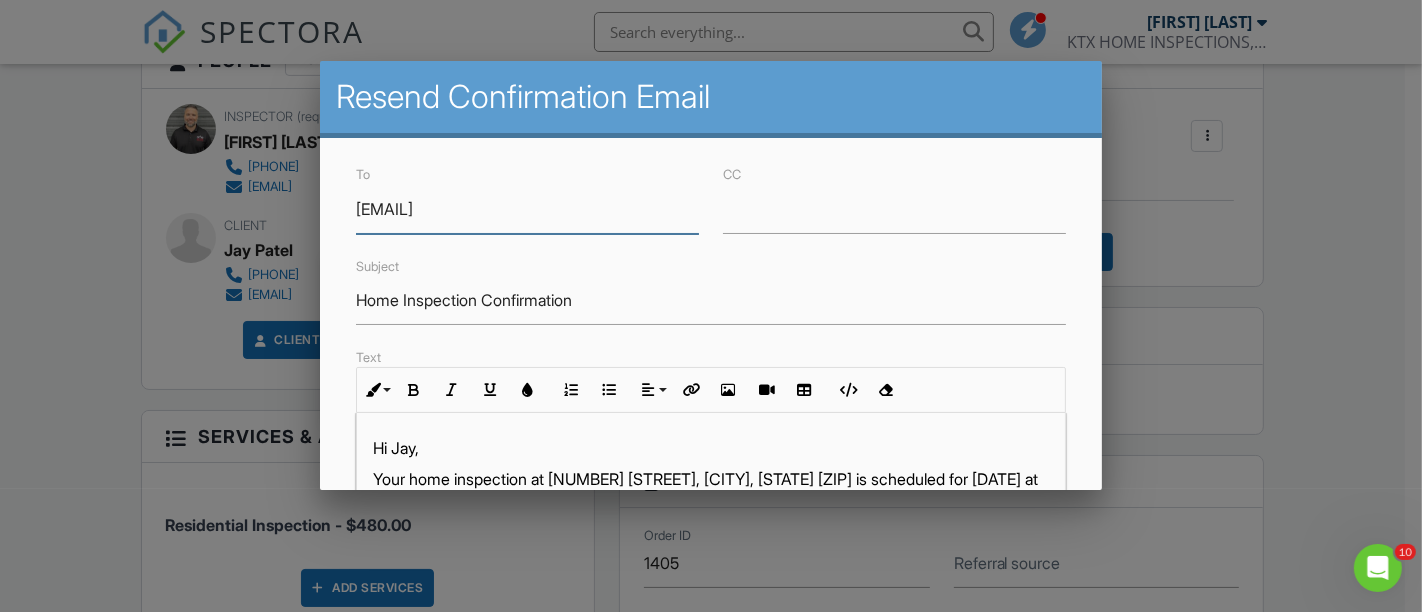 scroll, scrollTop: 333, scrollLeft: 0, axis: vertical 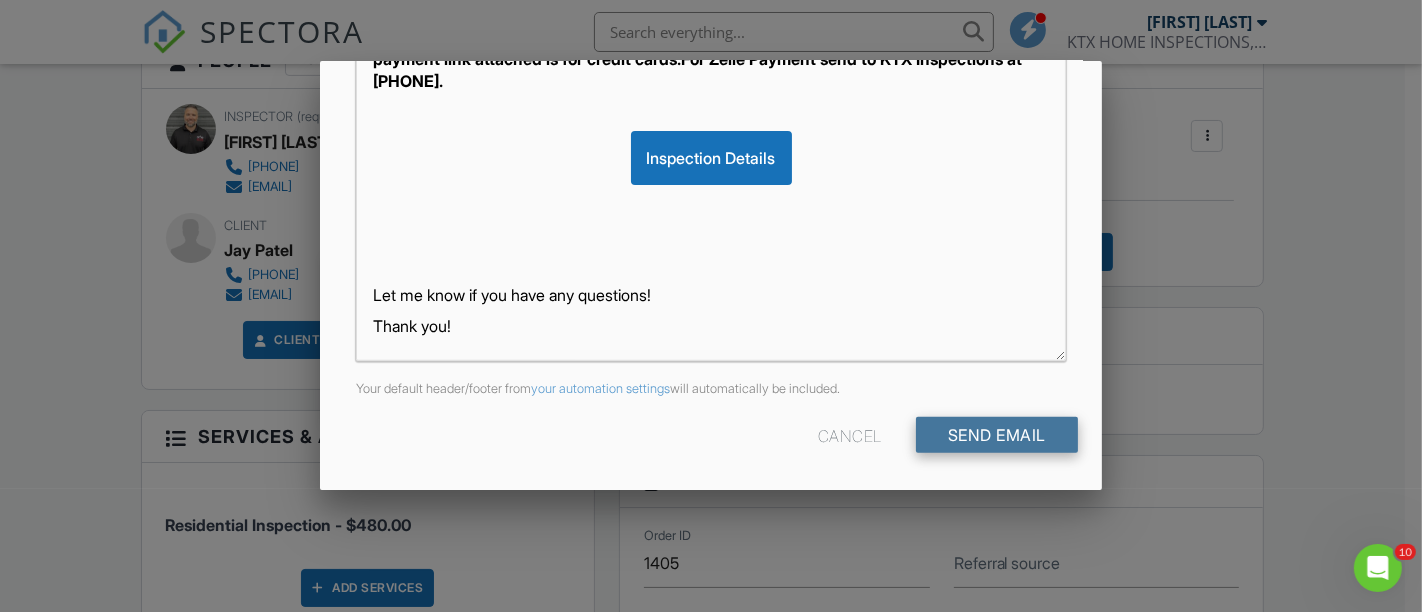 click on "Send Email" at bounding box center (997, 435) 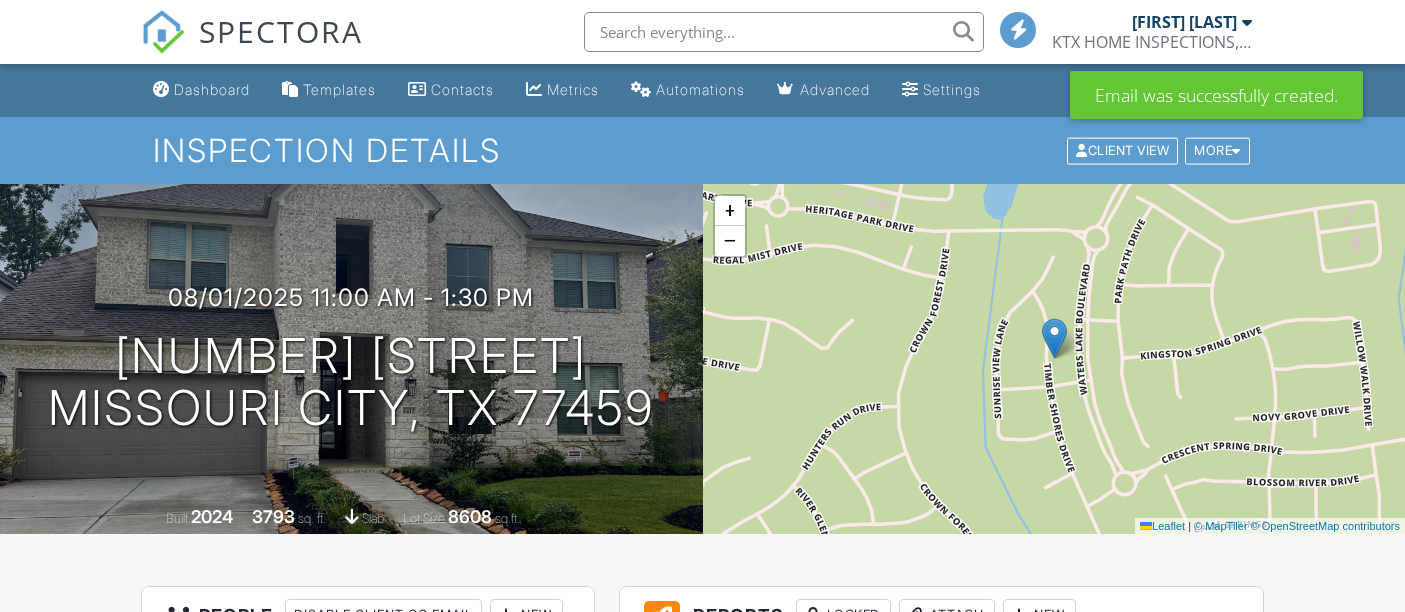 click on "Dashboard" at bounding box center (212, 89) 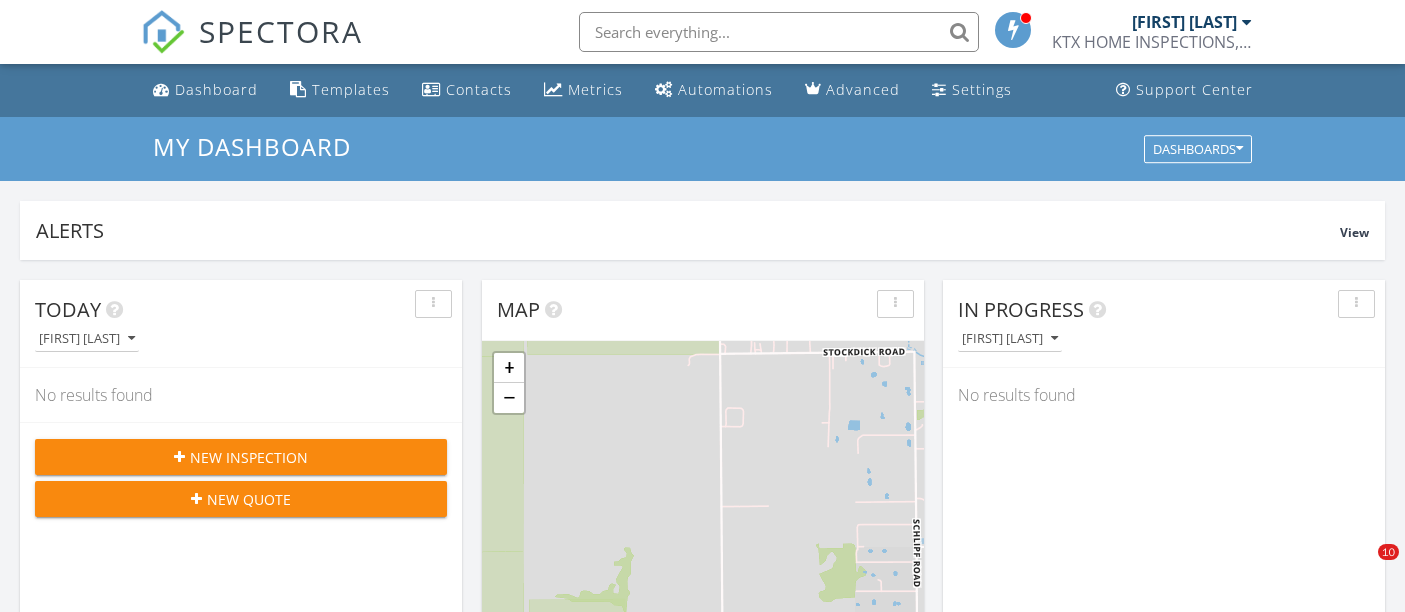 scroll, scrollTop: 0, scrollLeft: 0, axis: both 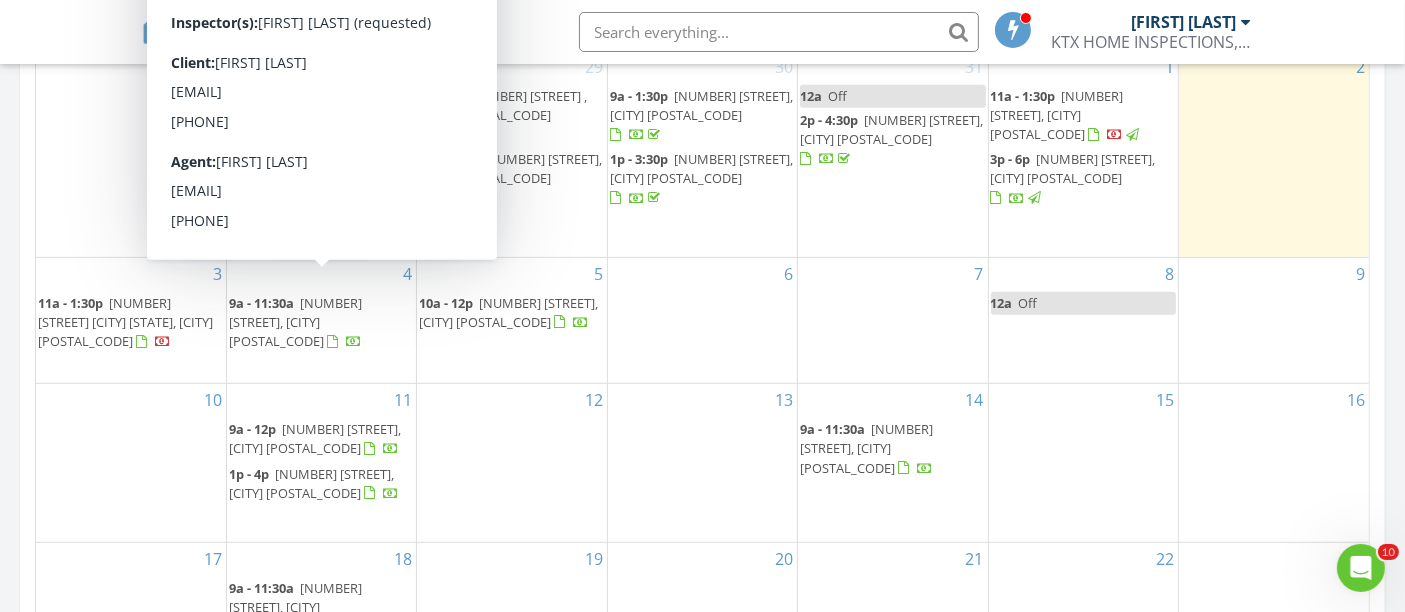 click on "7" at bounding box center [892, 320] 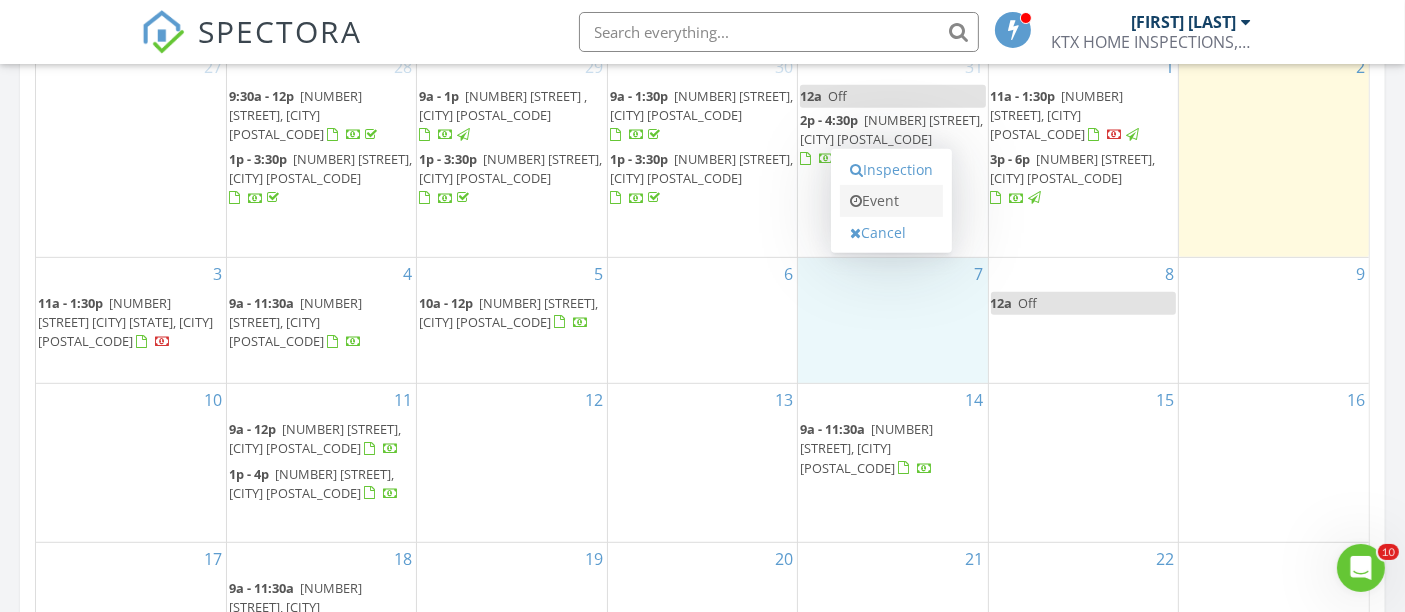 click on "Event" at bounding box center (891, 201) 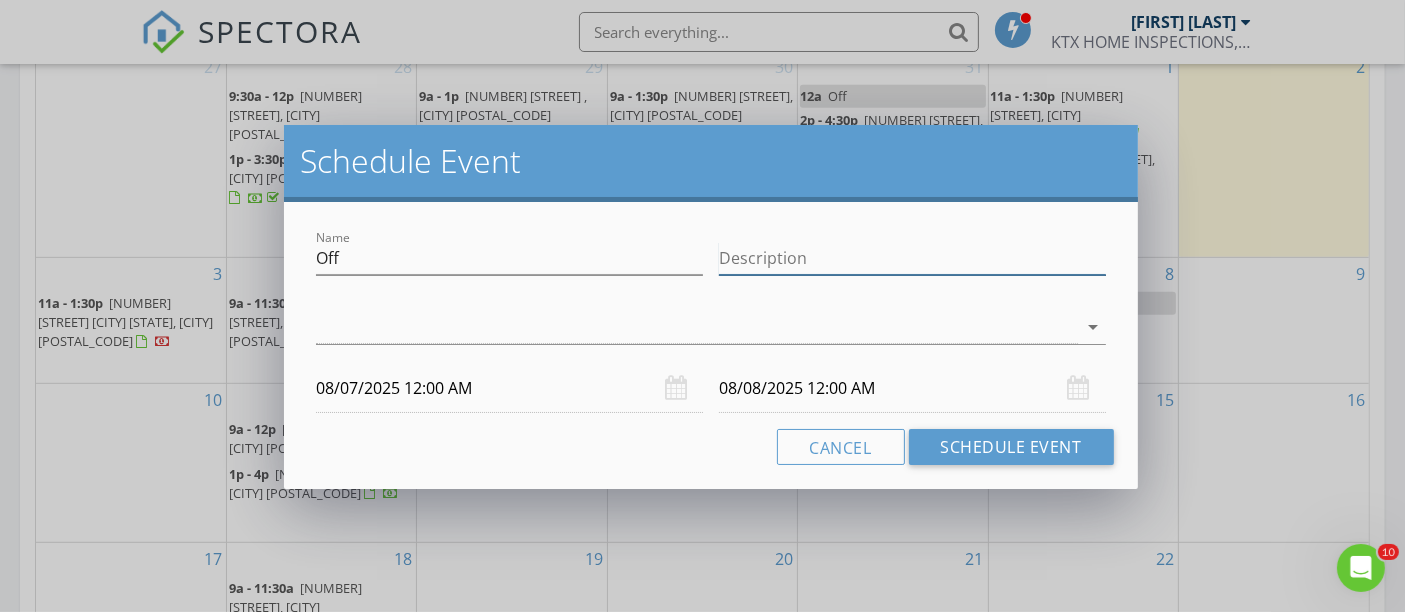 click on "Description" at bounding box center [912, 258] 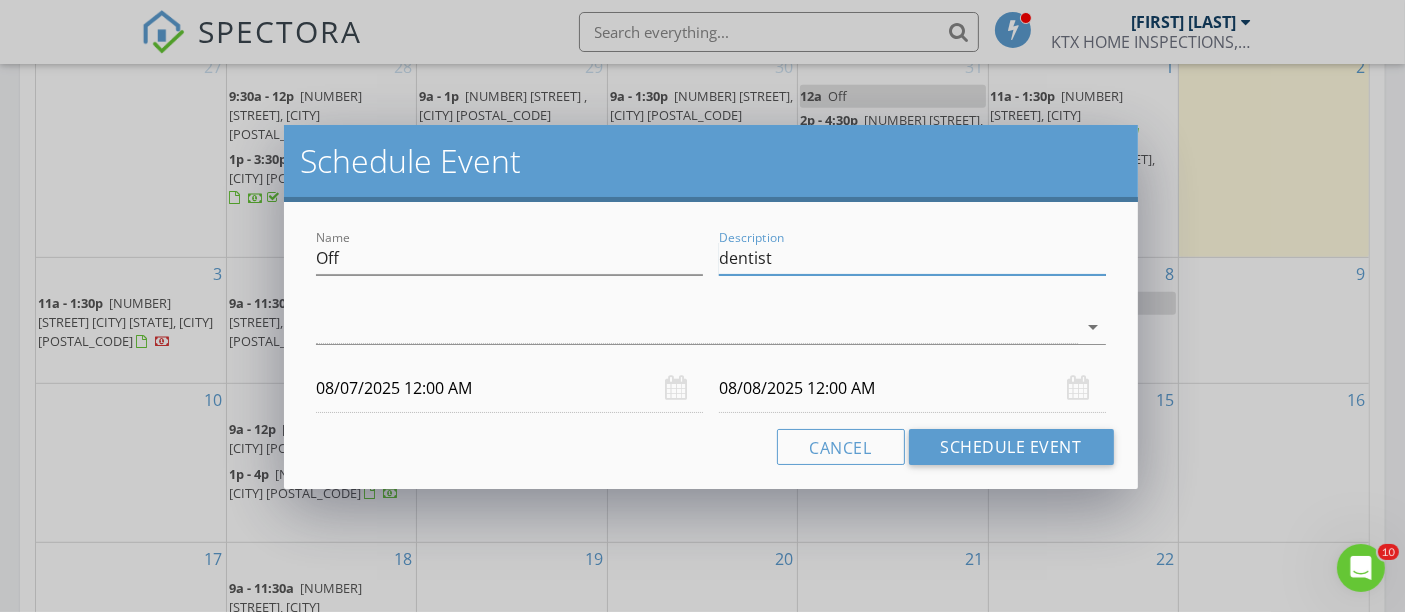 type on "dentist" 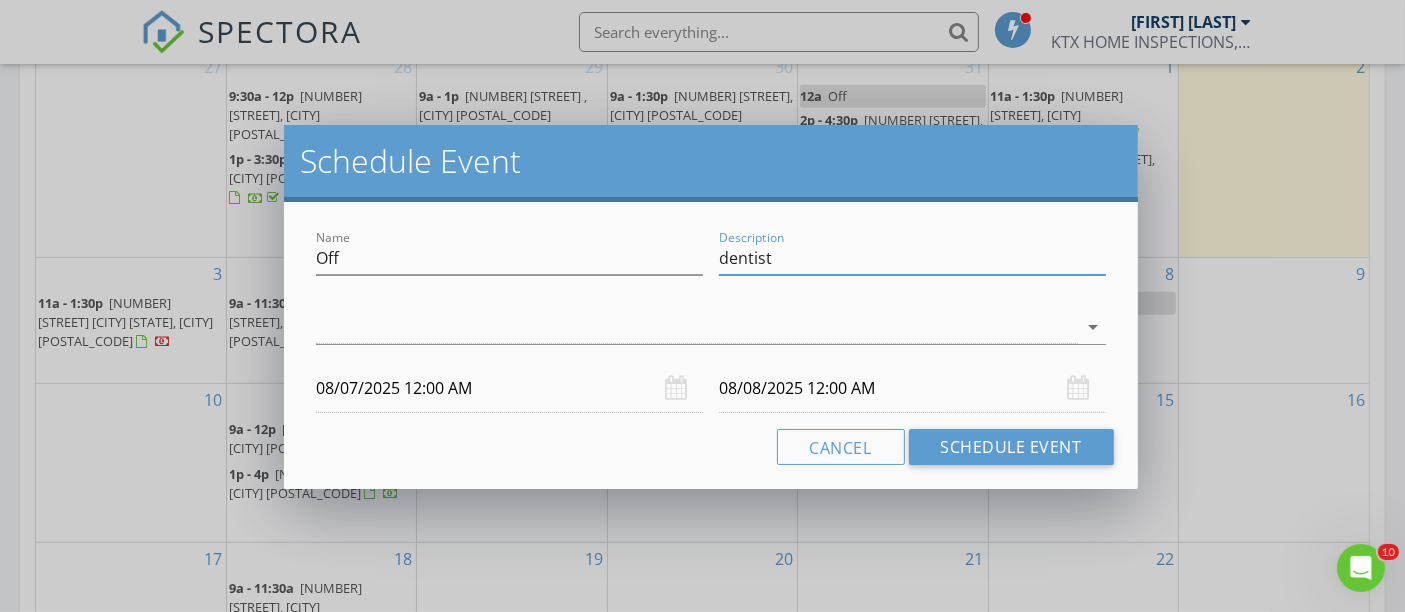 click on "08/07/2025 12:00 AM" at bounding box center (509, 388) 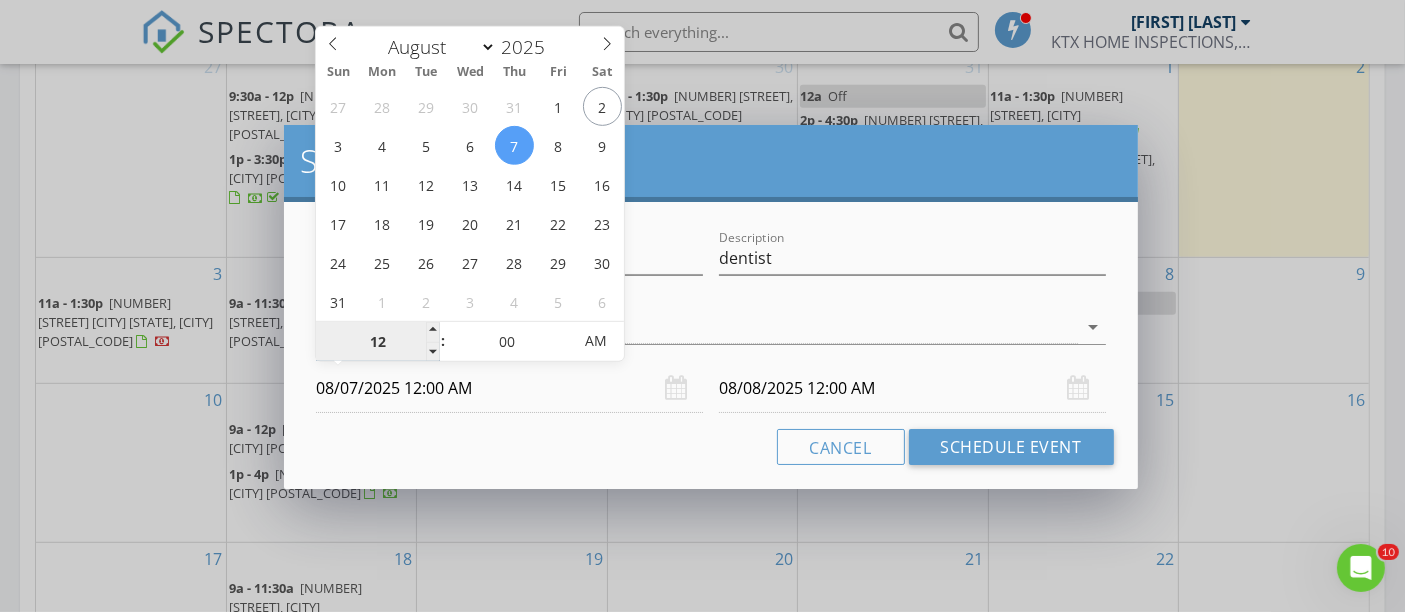 click on "12" at bounding box center [377, 342] 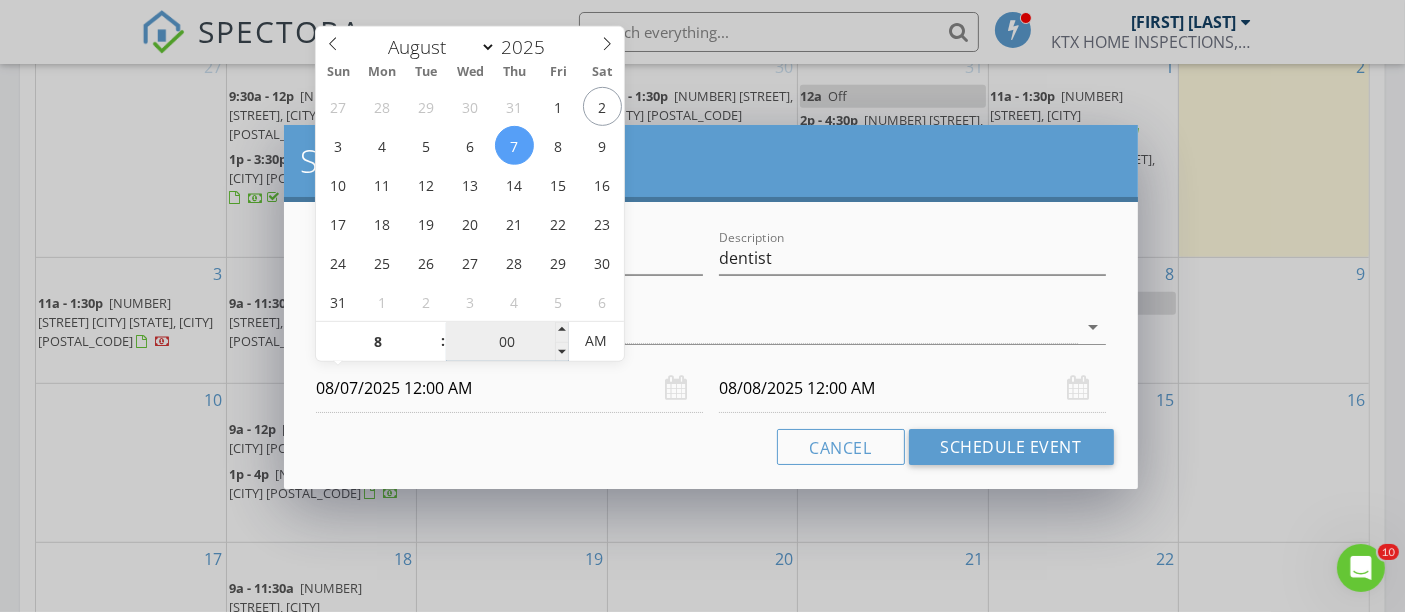 type on "08" 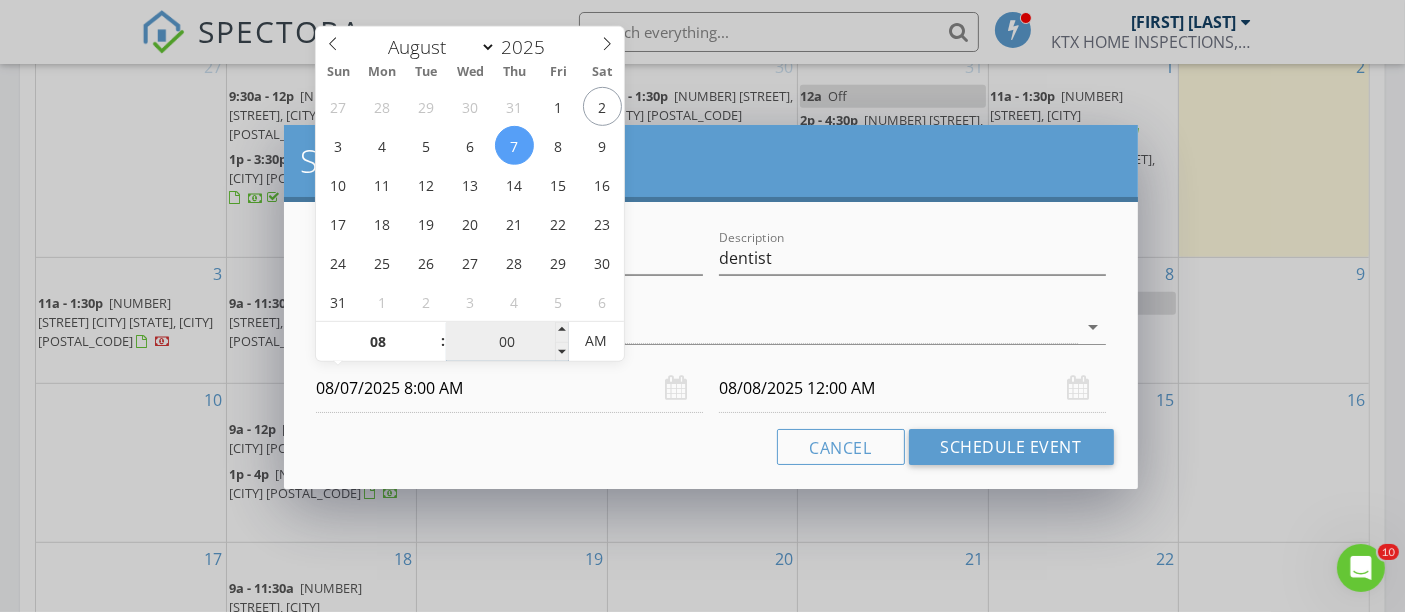 click on "00" at bounding box center (507, 342) 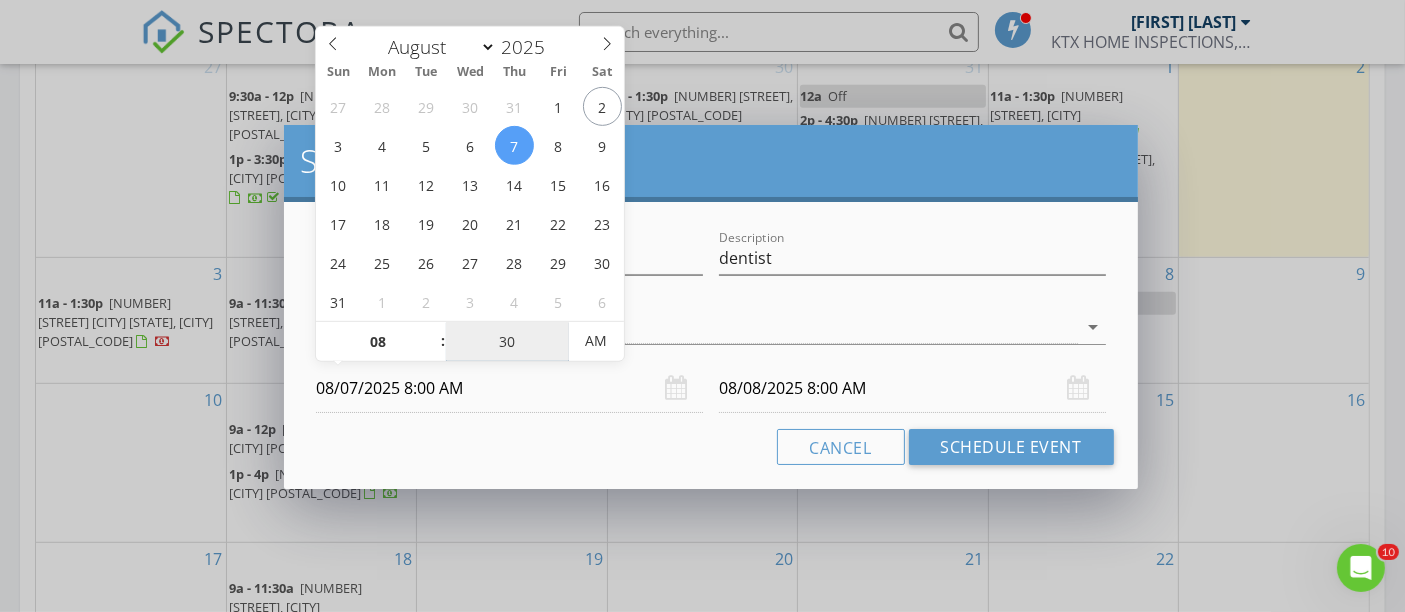 type on "30" 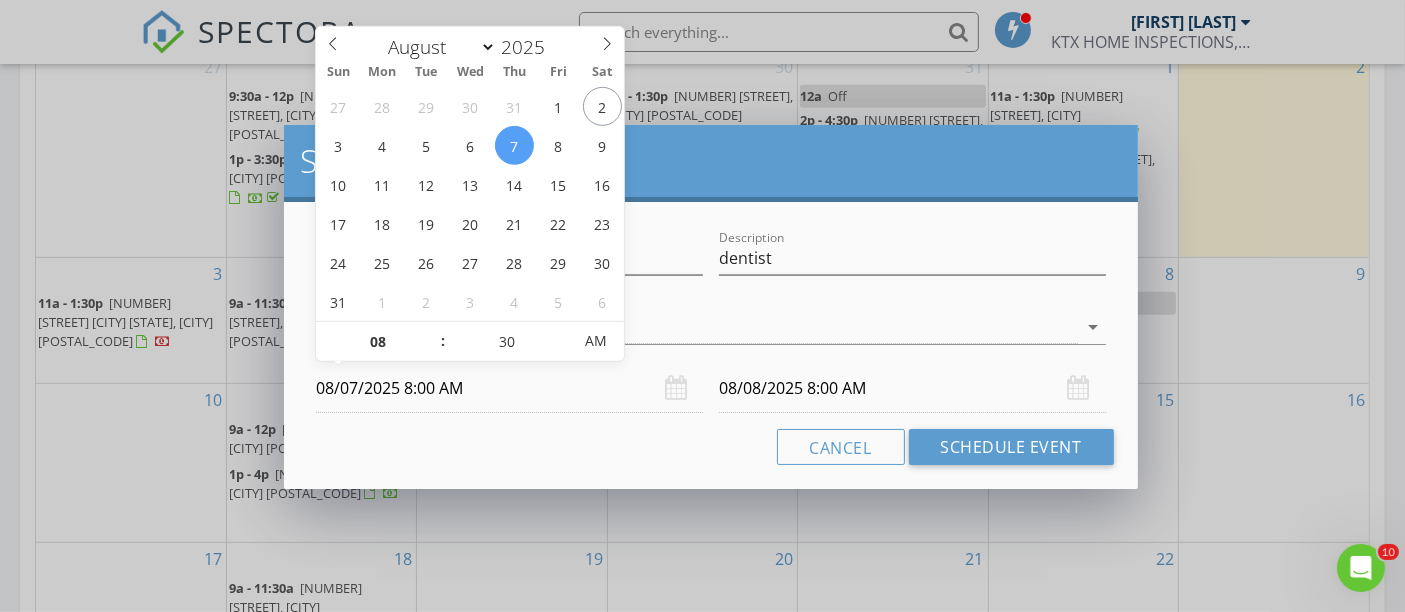 type on "08/07/2025 8:30 AM" 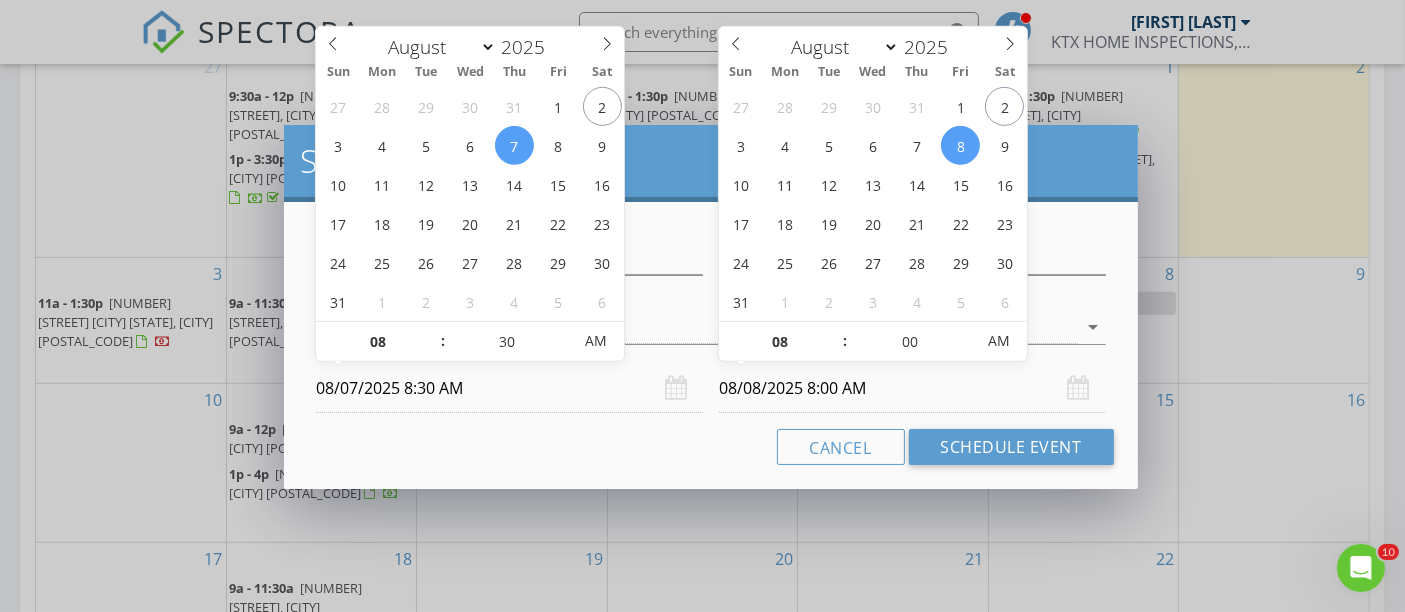 click on "08/08/2025 8:00 AM" at bounding box center (912, 388) 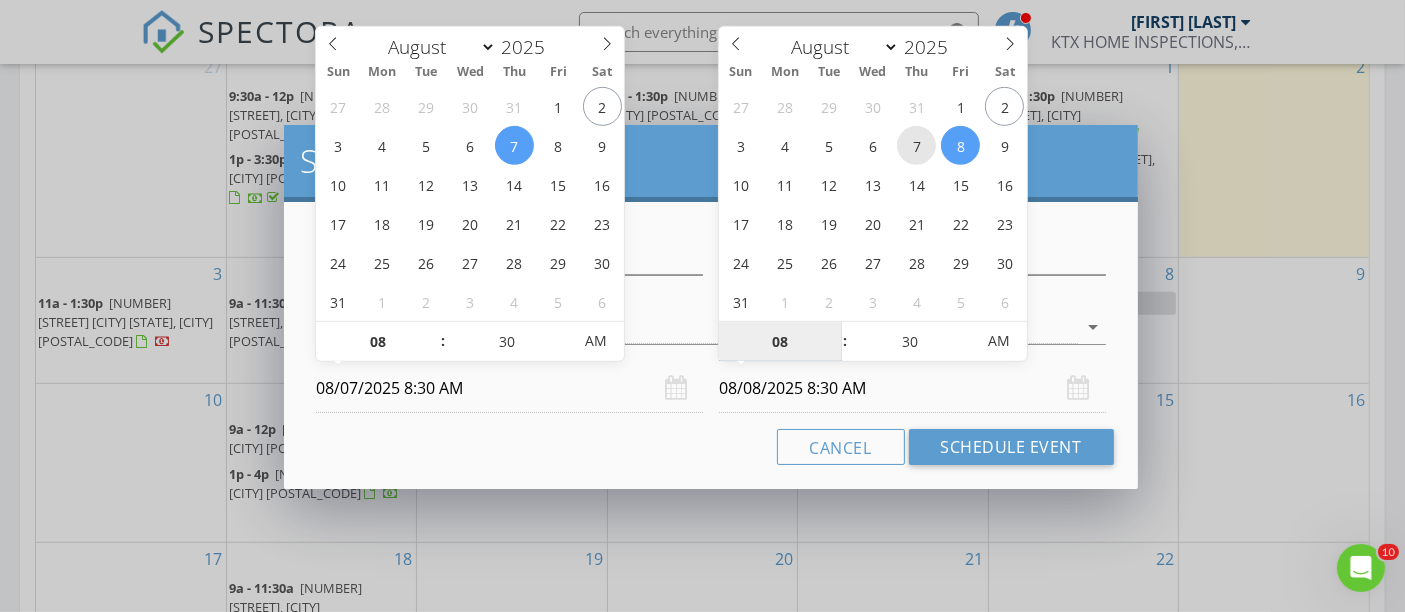 type on "08/07/2025 8:30 AM" 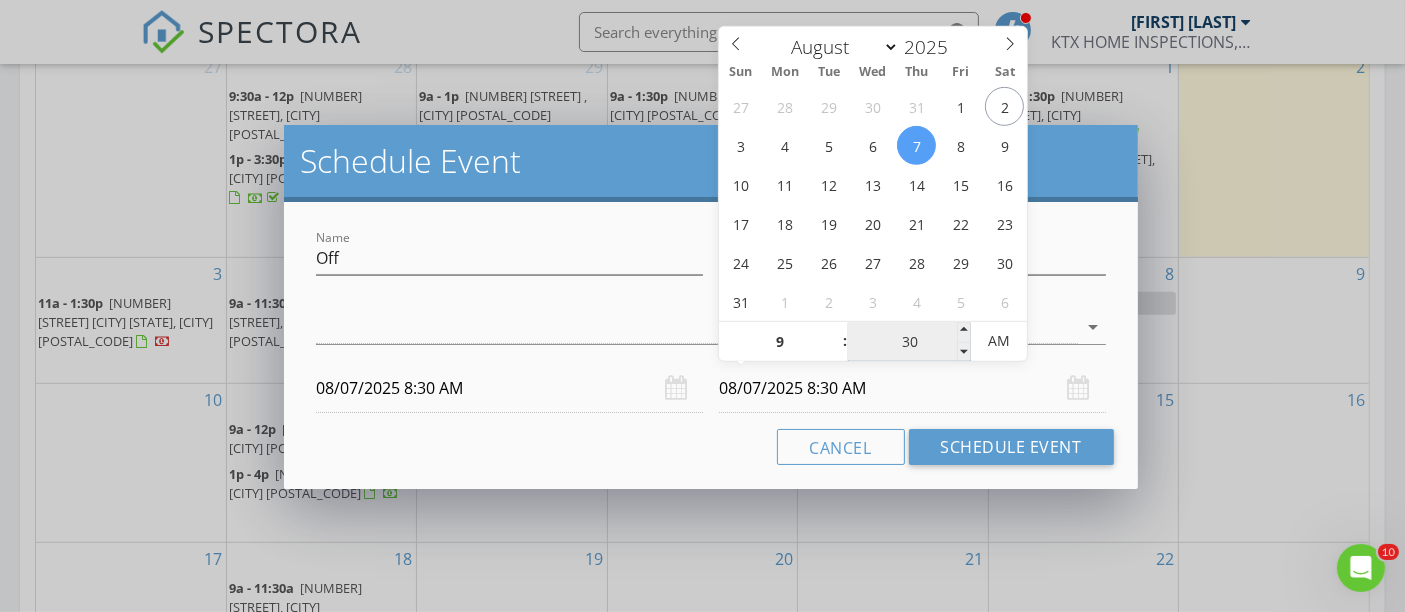 type on "09" 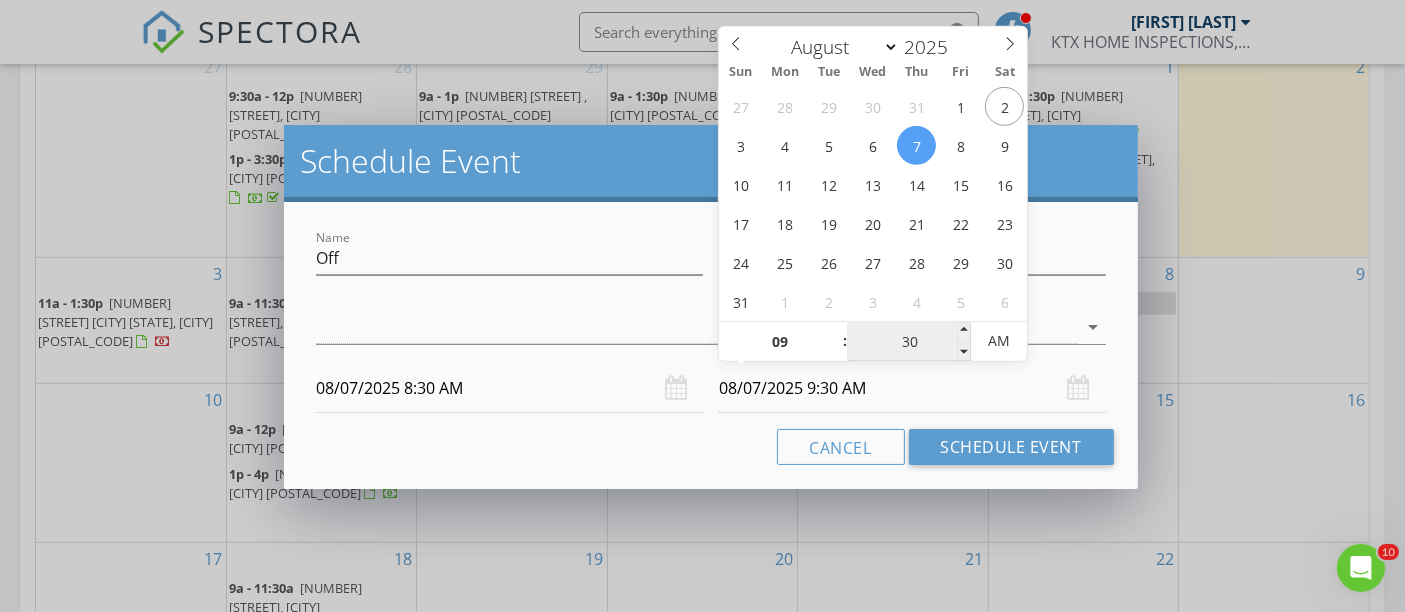 click on "30" at bounding box center (909, 342) 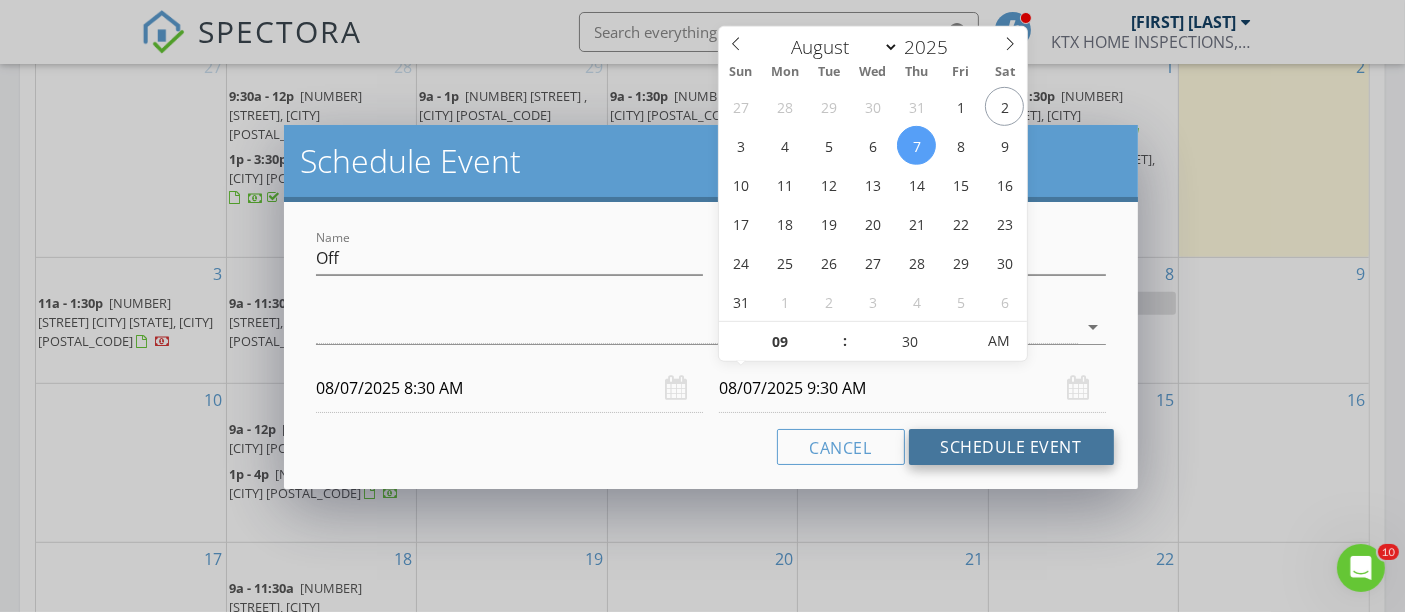 click on "Schedule Event" at bounding box center (1011, 447) 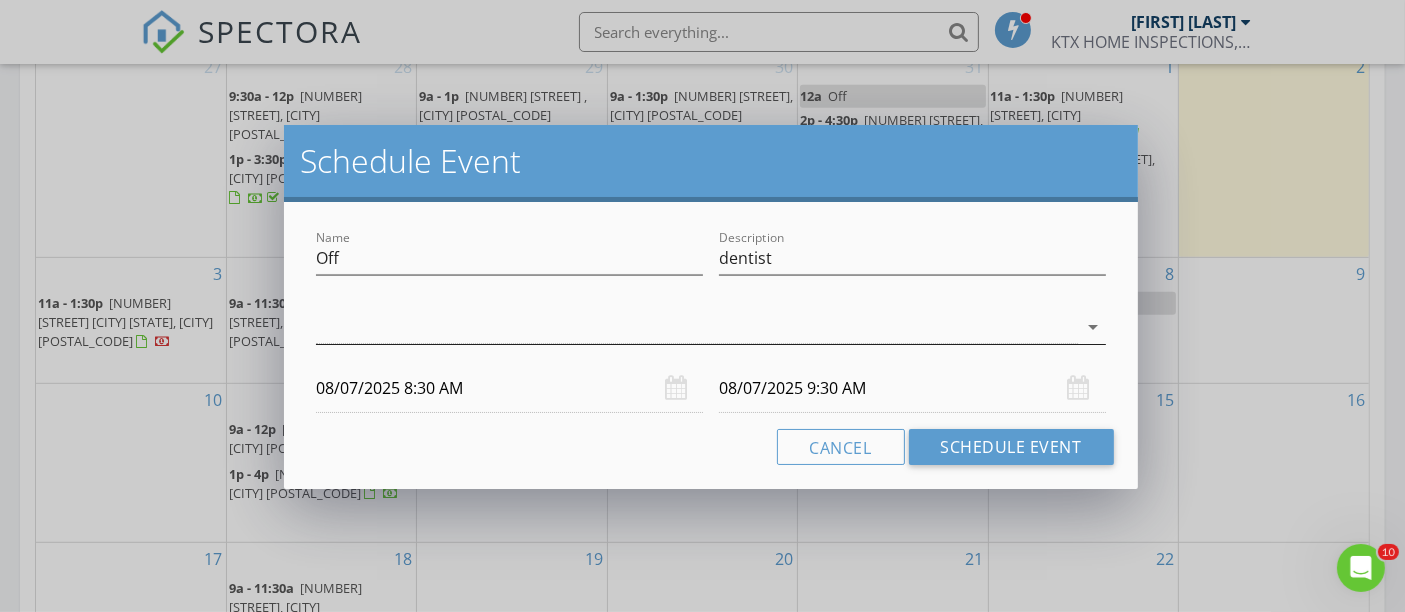 click at bounding box center (696, 327) 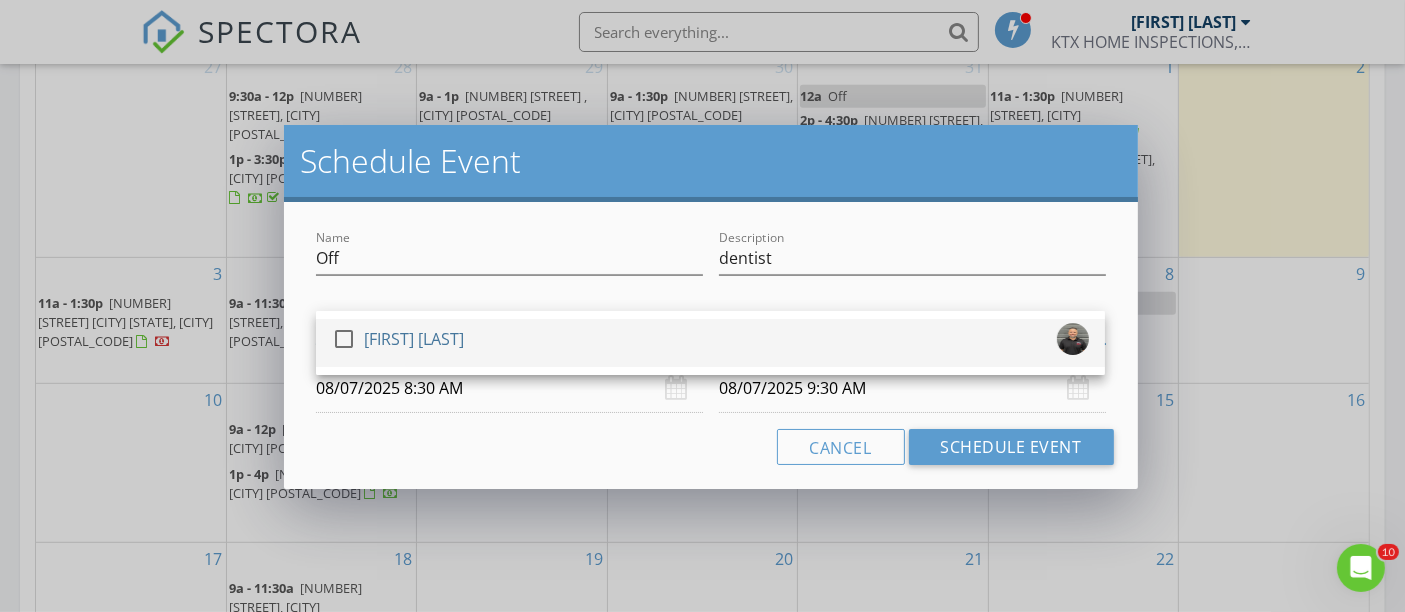 click on "check_box_outline_blank   JOHN REESE" at bounding box center [710, 343] 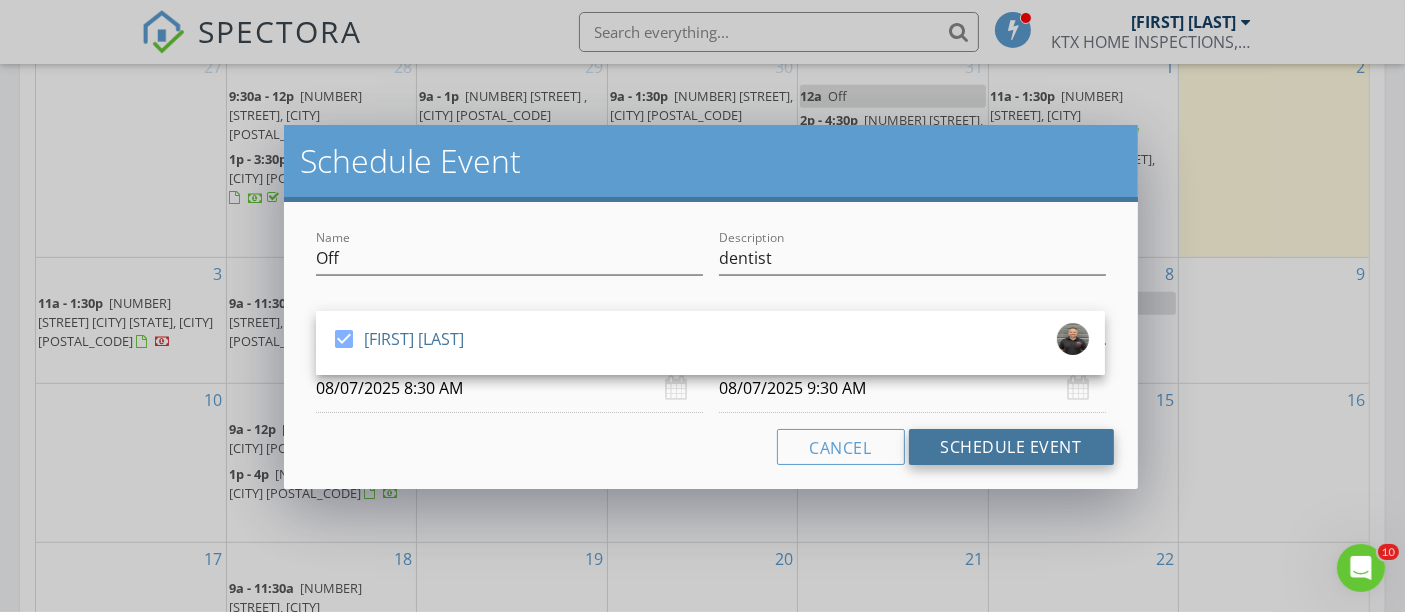 click on "Schedule Event" at bounding box center (1011, 447) 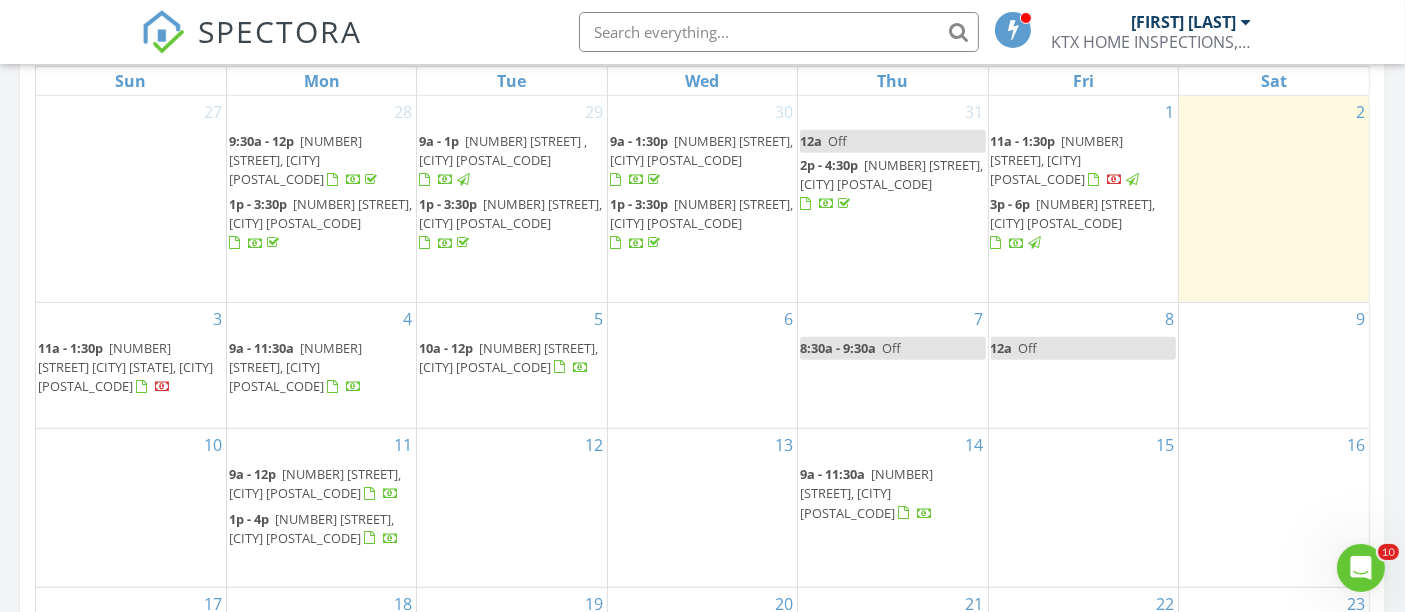 scroll, scrollTop: 1000, scrollLeft: 0, axis: vertical 